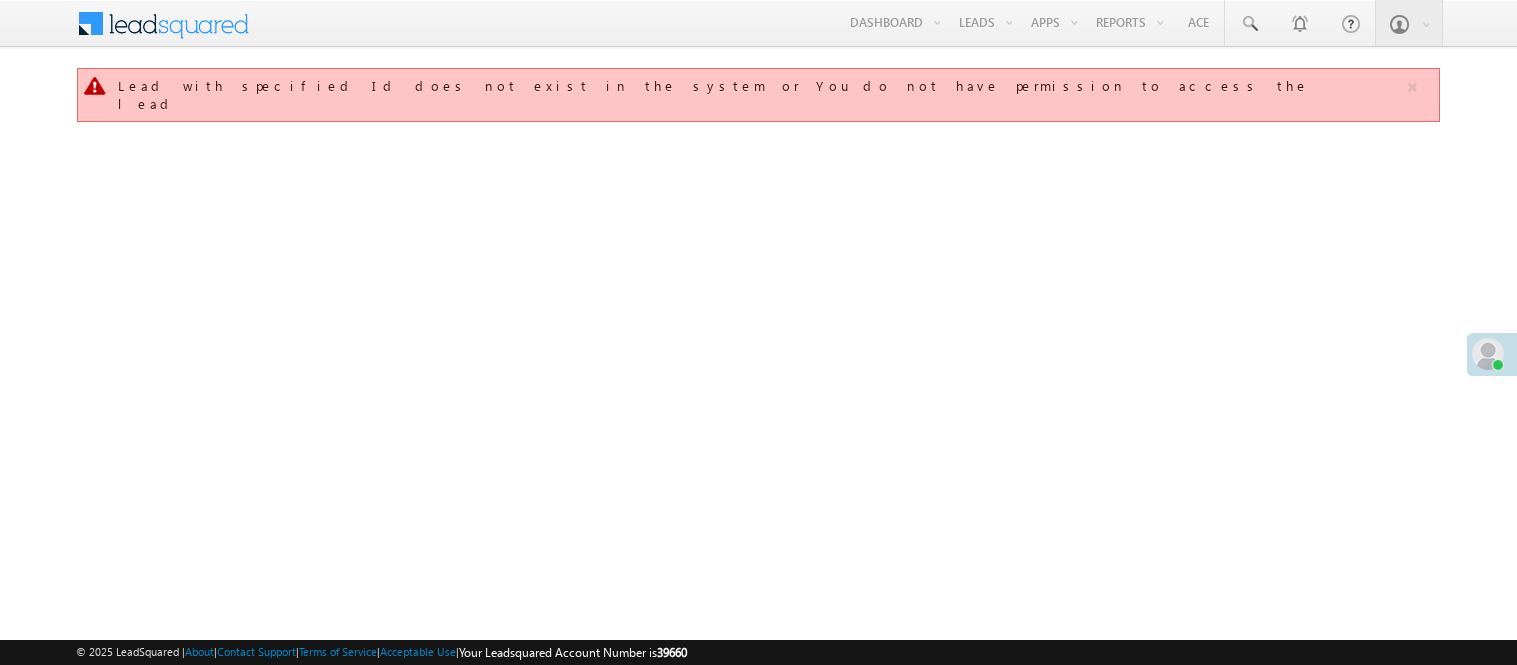 click on "Manage Leads" at bounding box center [0, 0] 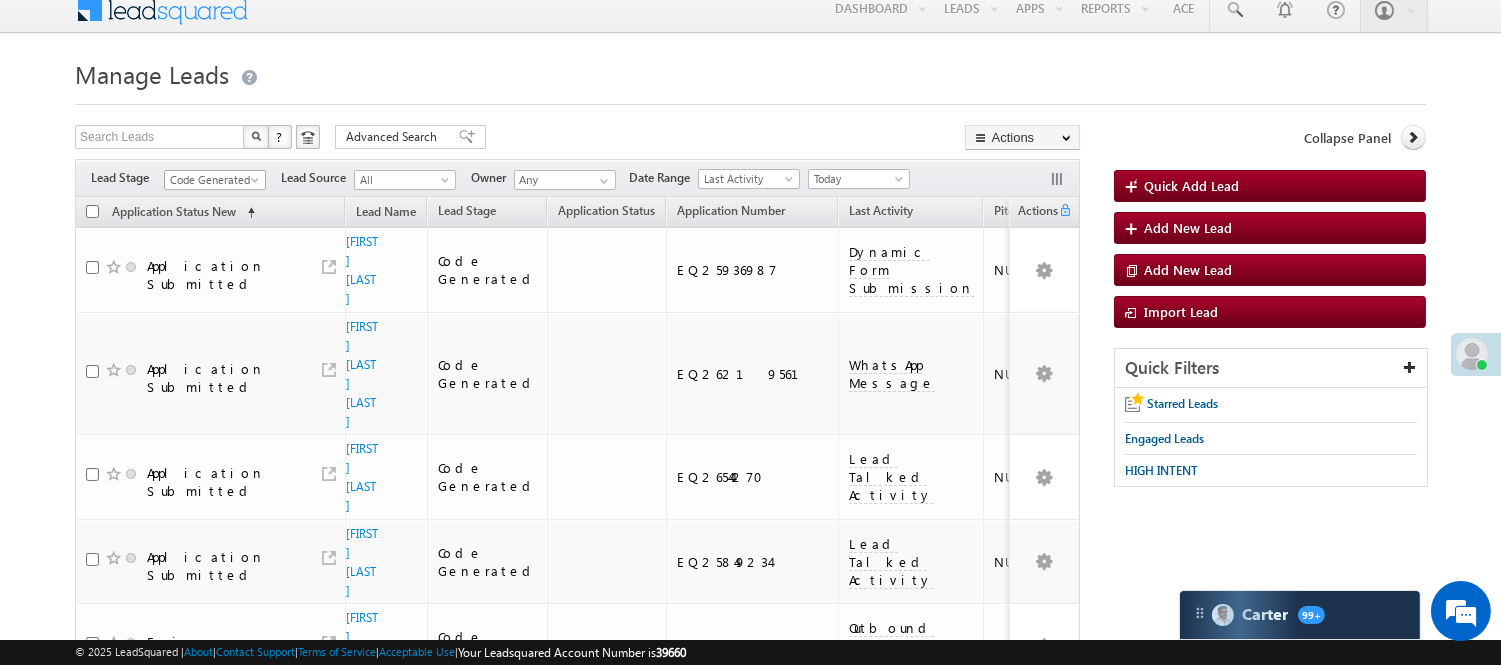 scroll, scrollTop: 0, scrollLeft: 0, axis: both 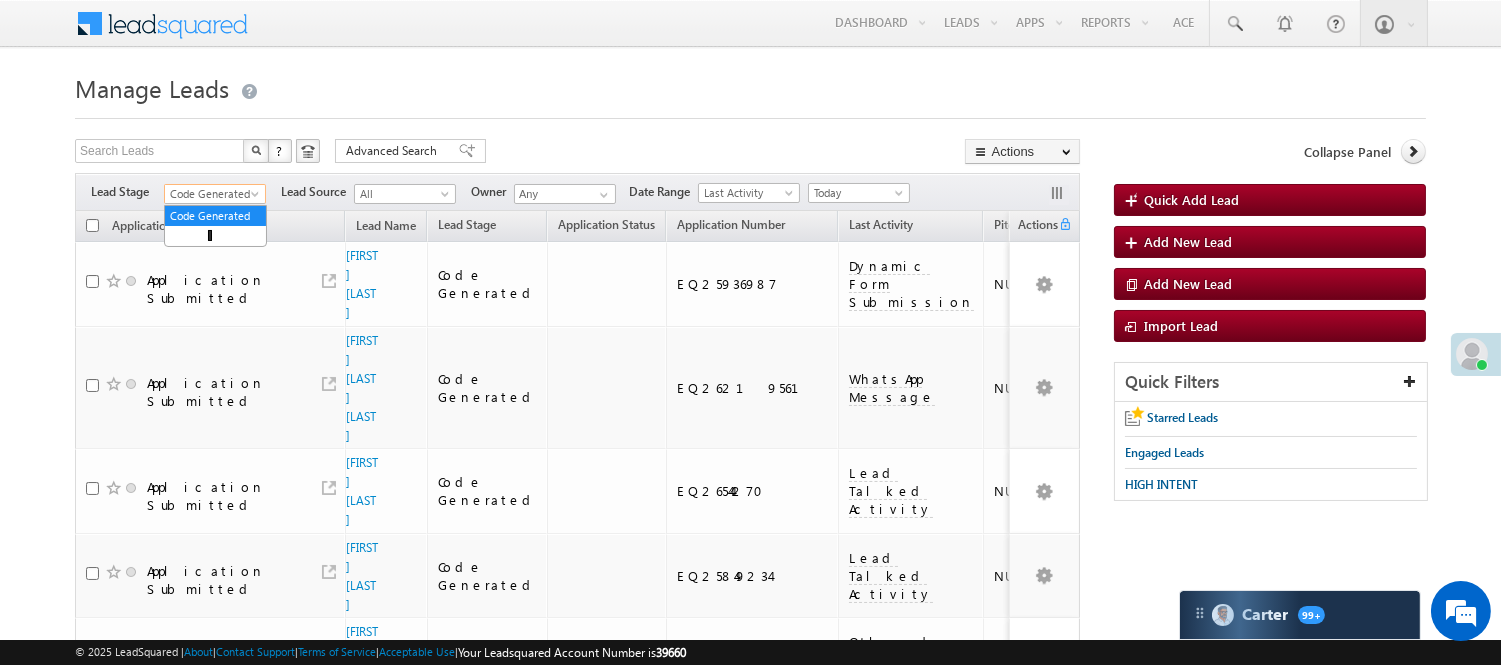 click on "Code Generated" at bounding box center (212, 194) 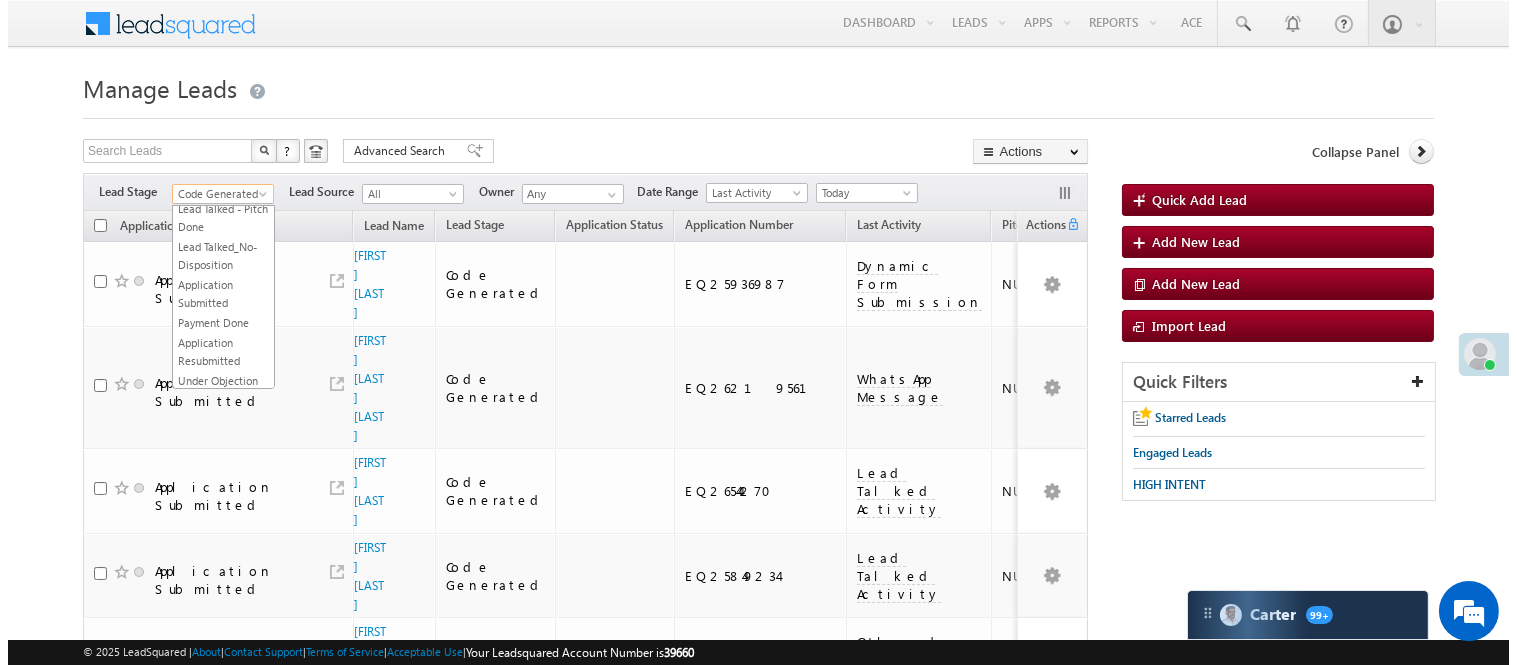 scroll, scrollTop: 0, scrollLeft: 0, axis: both 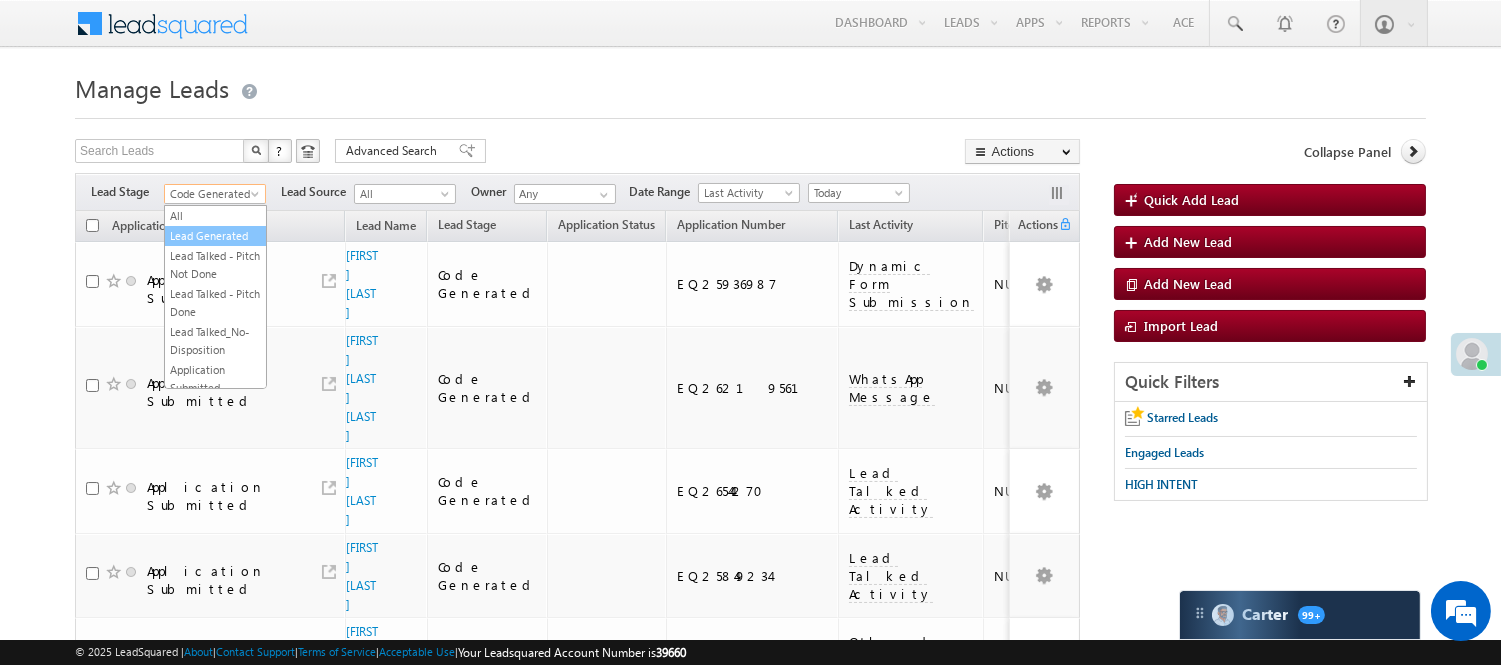 click on "Lead Generated" at bounding box center [215, 236] 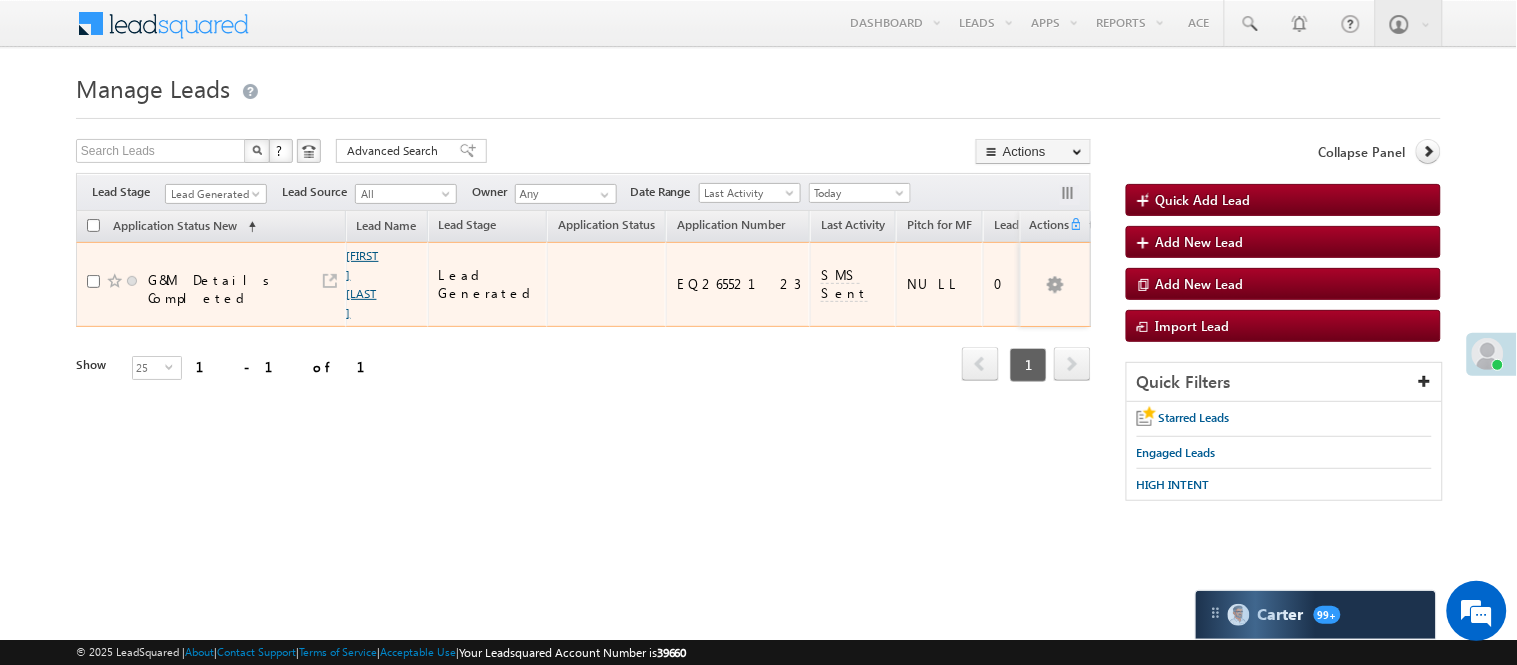 click on "Sandeep Gawade" at bounding box center (363, 284) 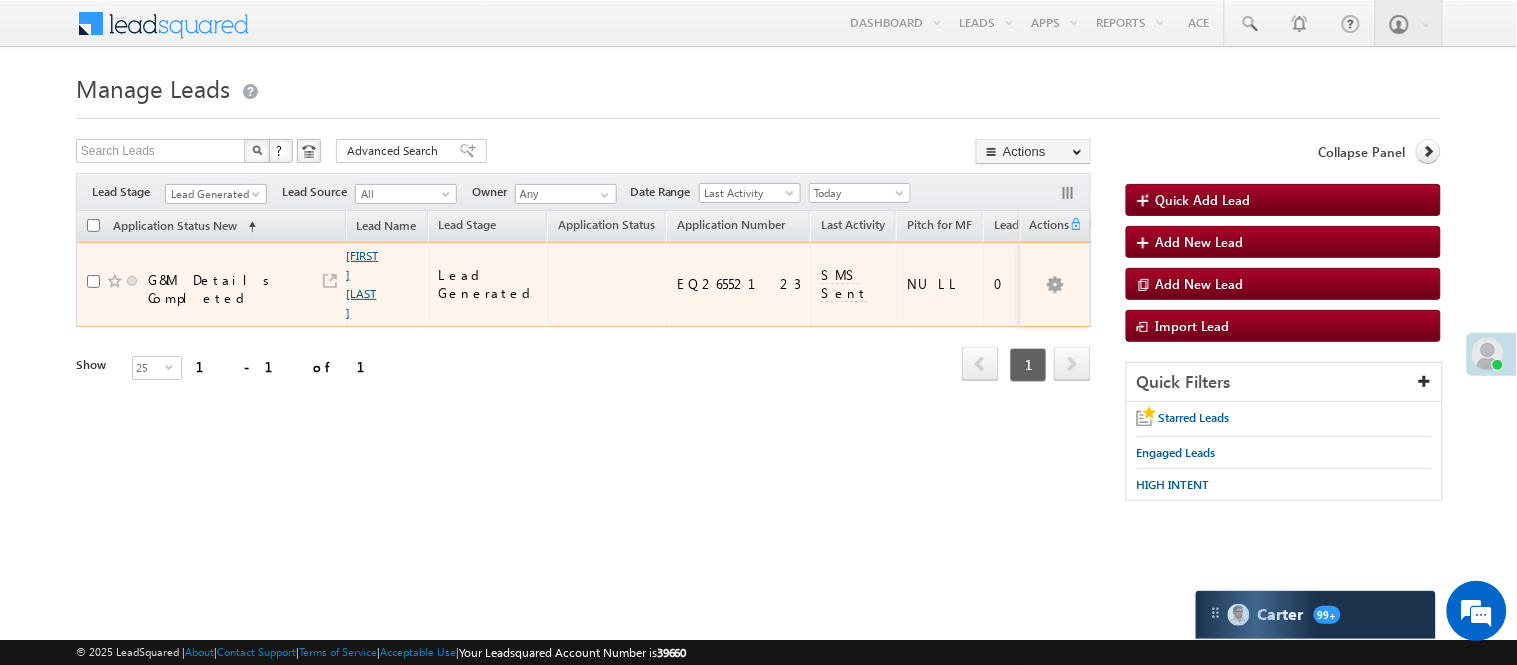 scroll, scrollTop: 0, scrollLeft: 0, axis: both 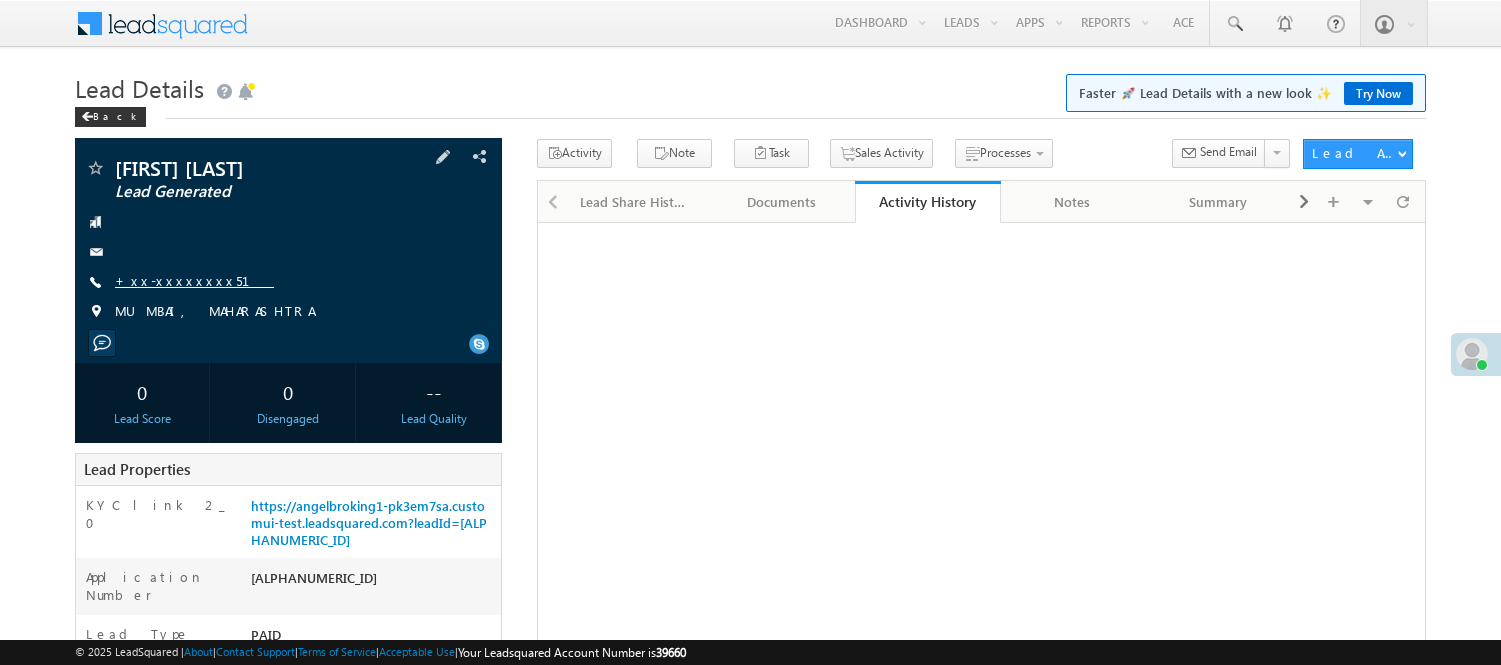 click on "+xx-xxxxxxxx51" at bounding box center [194, 280] 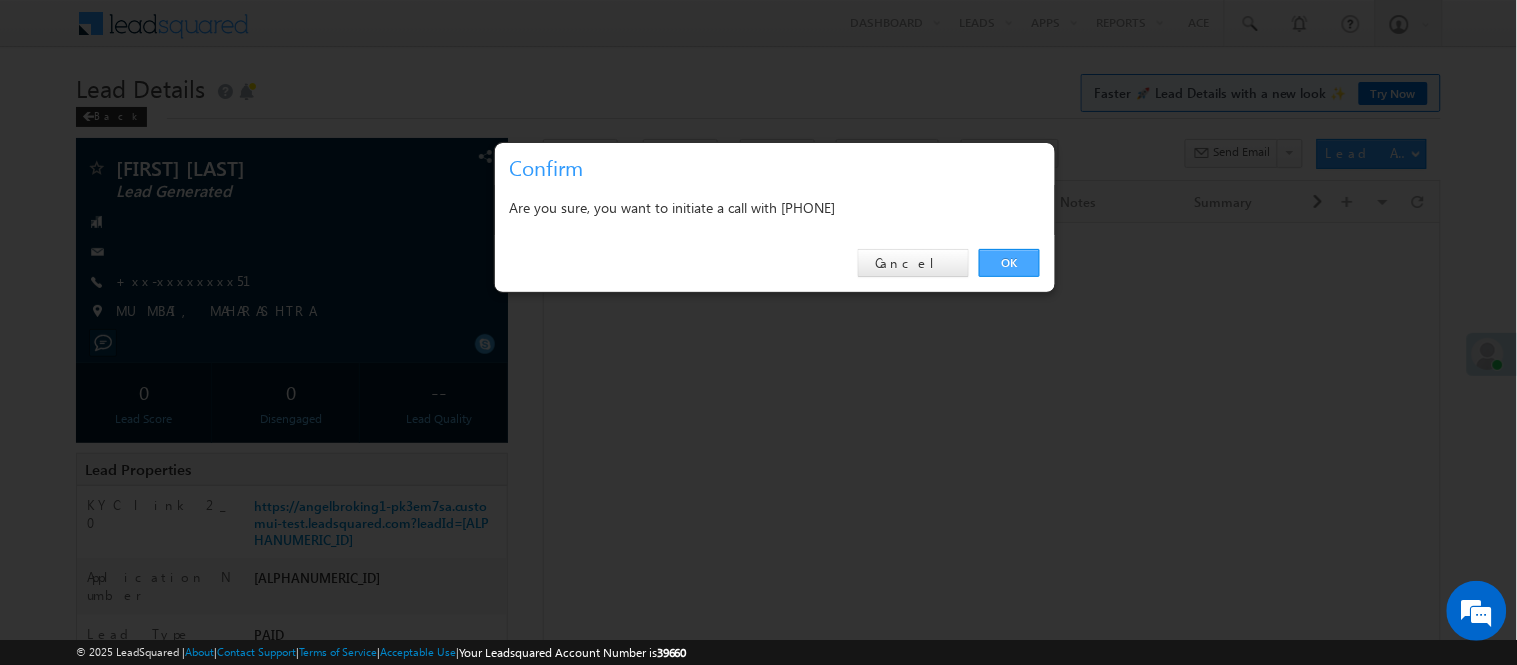 click on "OK" at bounding box center (1009, 263) 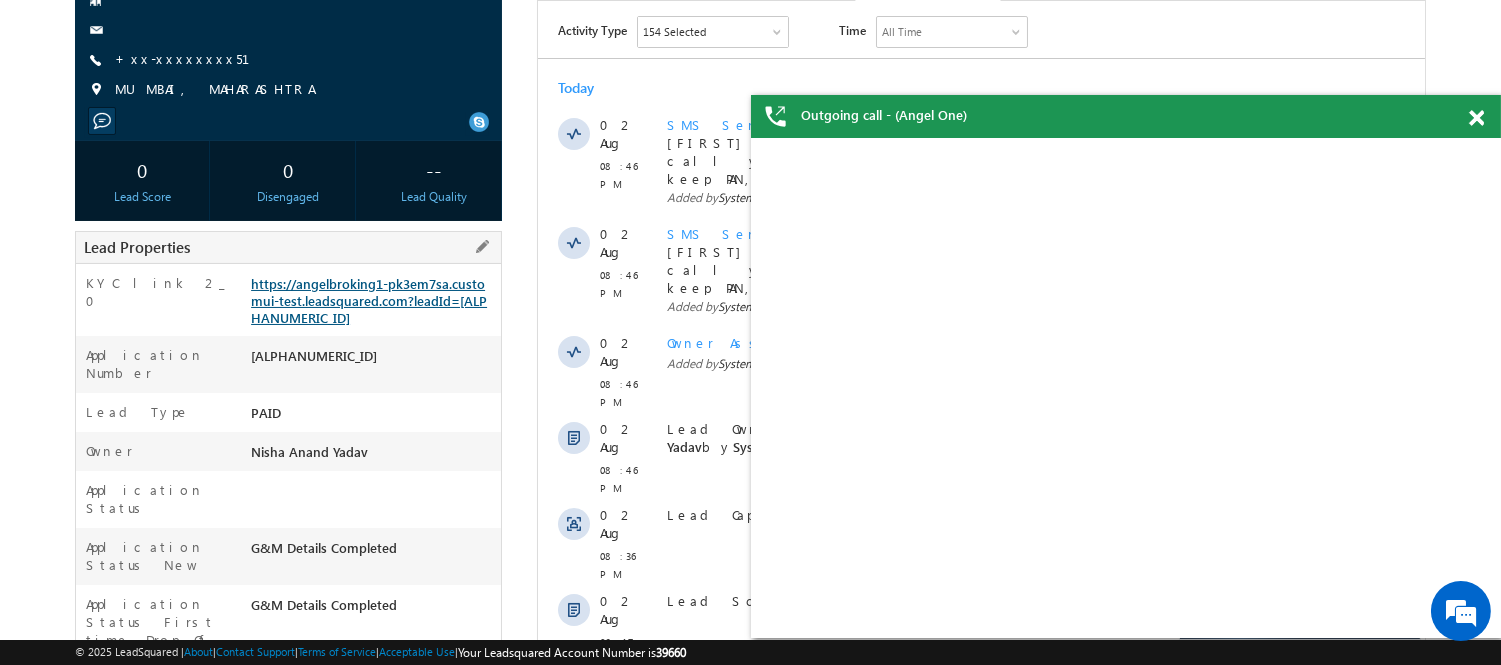 scroll, scrollTop: 0, scrollLeft: 0, axis: both 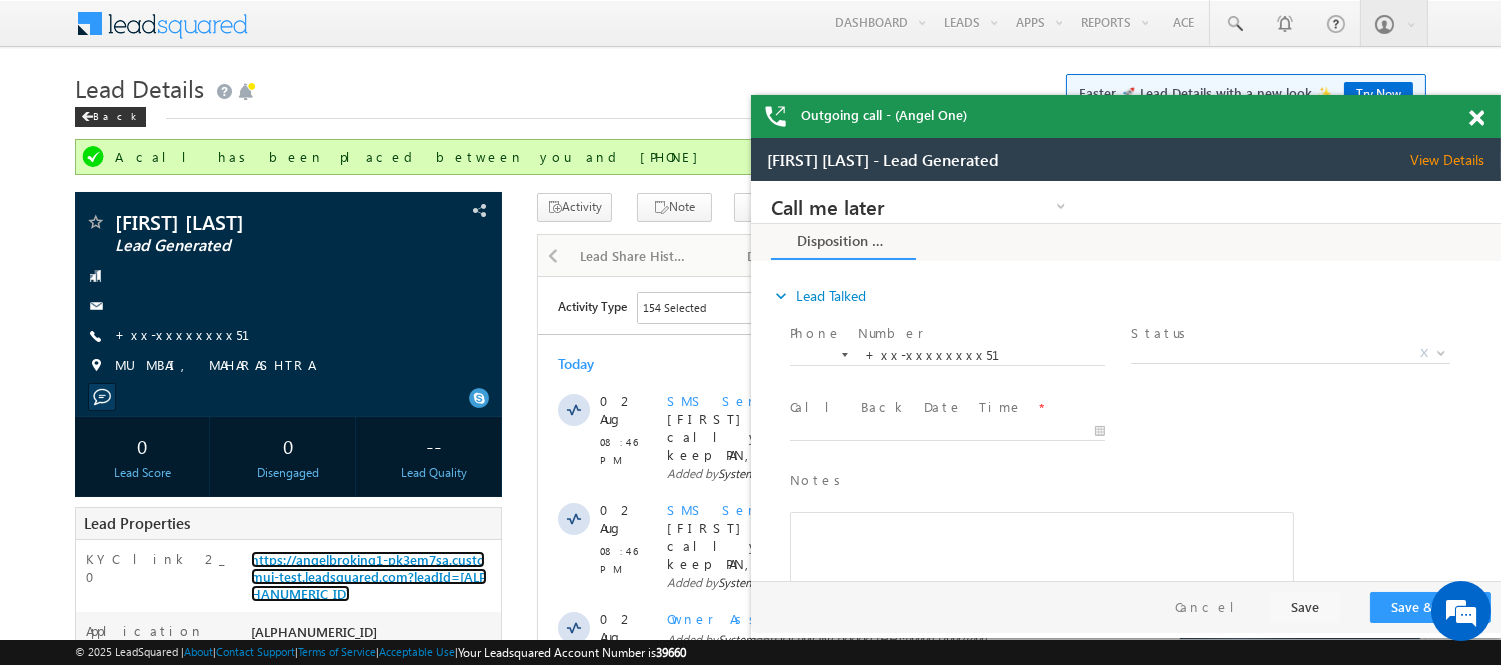click at bounding box center (1476, 118) 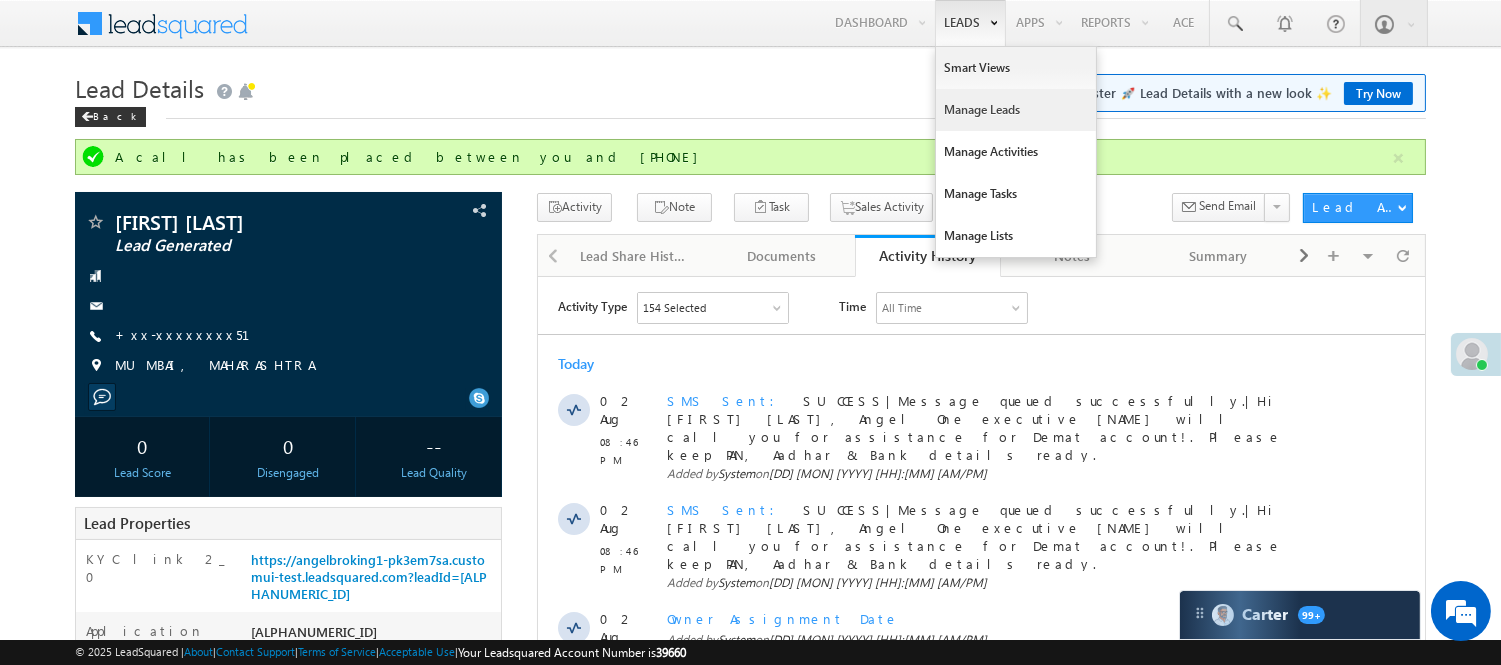 click on "Manage Leads" at bounding box center [1016, 110] 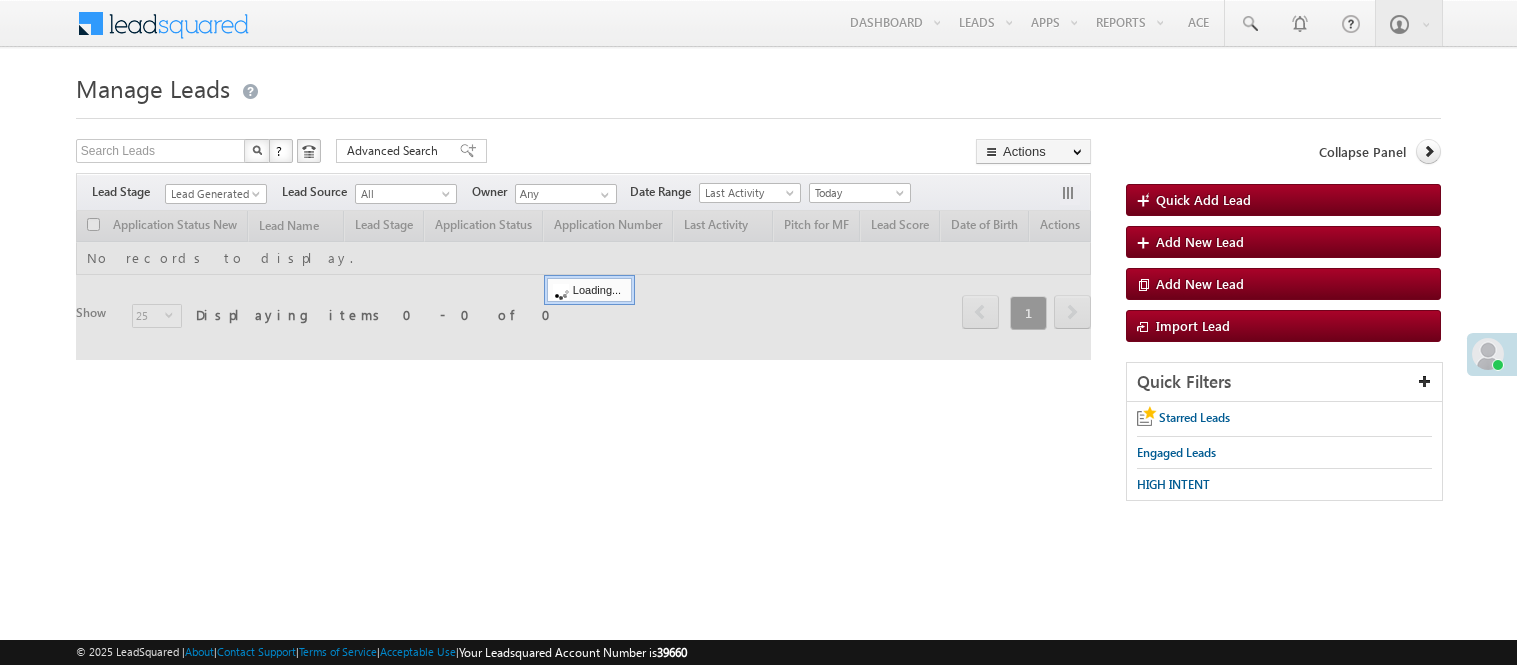 scroll, scrollTop: 0, scrollLeft: 0, axis: both 